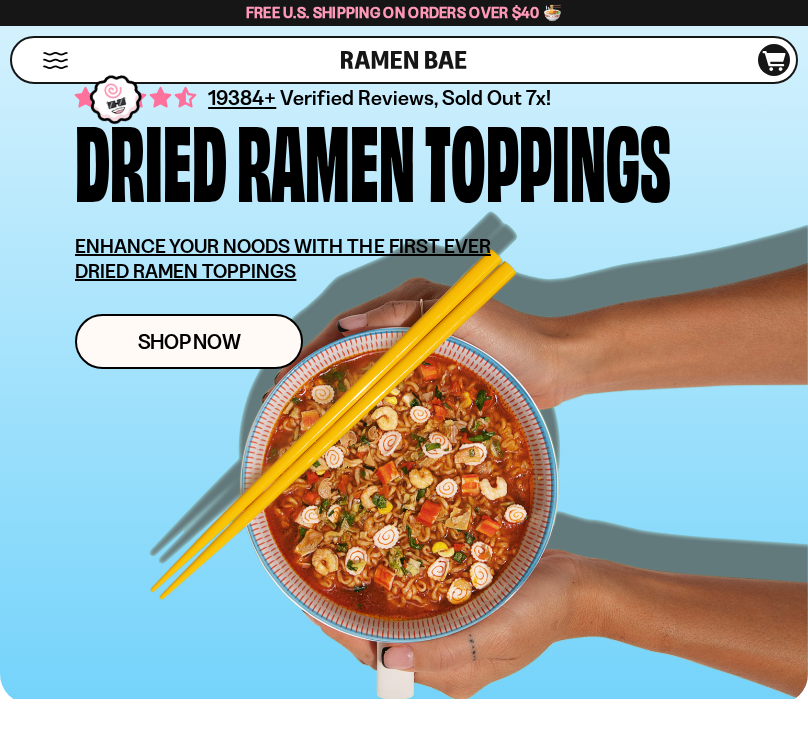 scroll, scrollTop: 300, scrollLeft: 0, axis: vertical 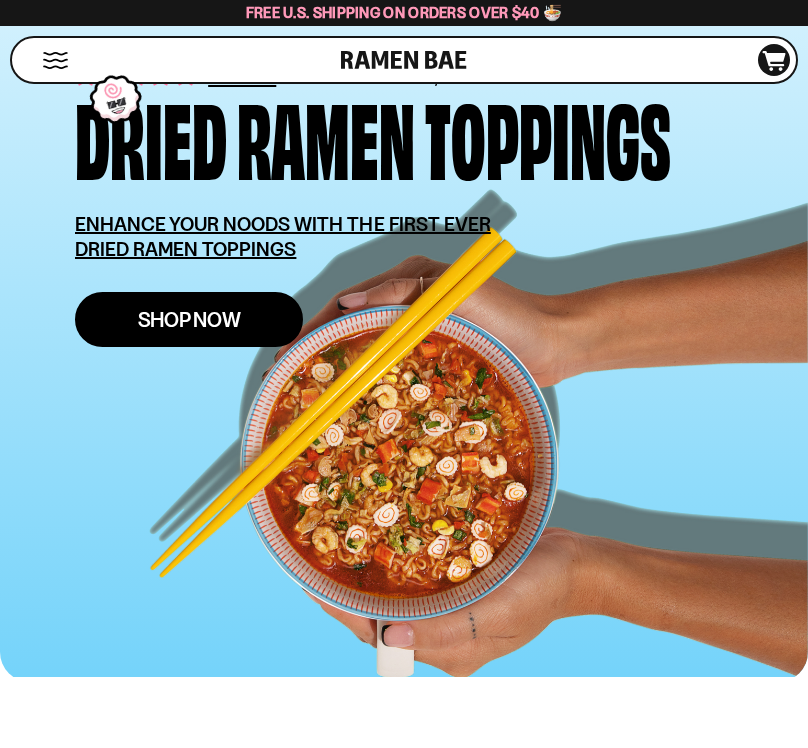 click on "Skip to content
Shop
About Us
FAQ
Contact Us
Account
Instagram
TikTok
Facebook
×" at bounding box center (404, 5574) 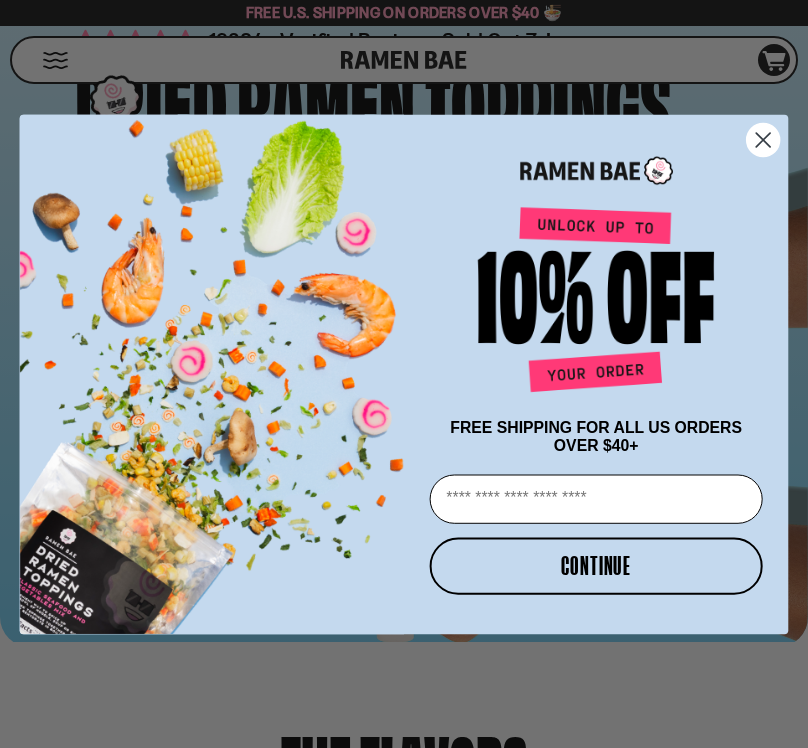scroll, scrollTop: 337, scrollLeft: 0, axis: vertical 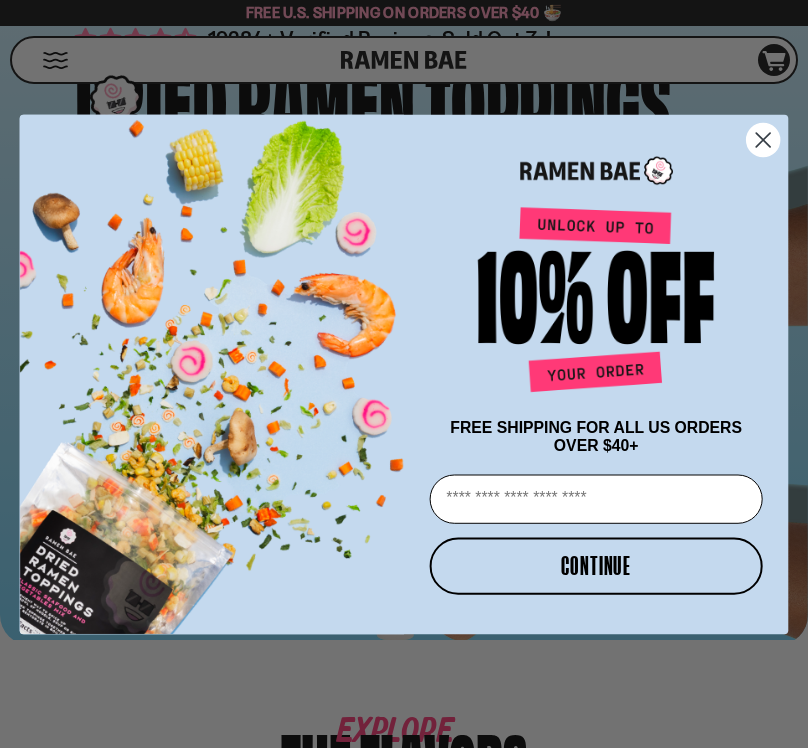 click 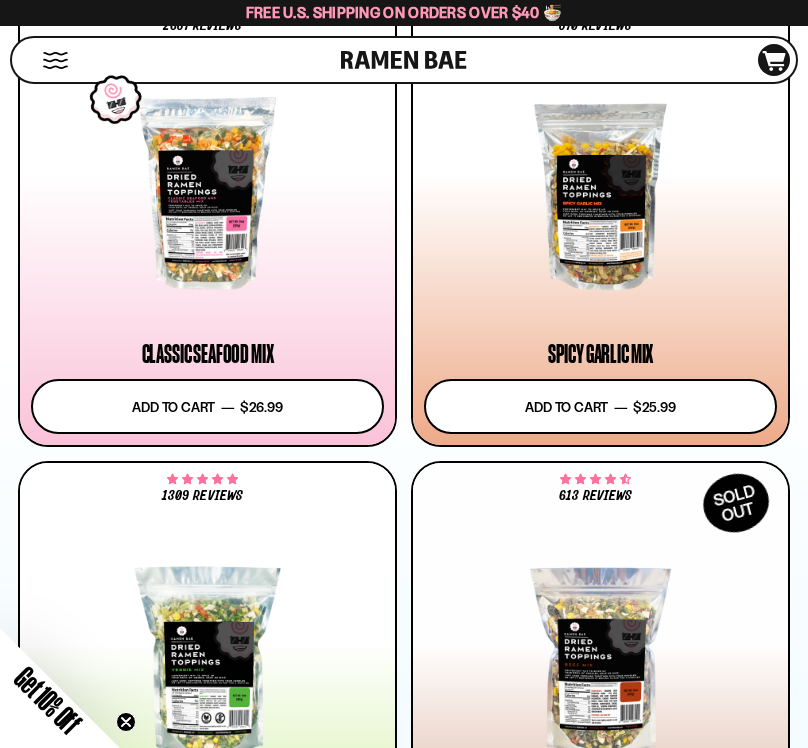 scroll, scrollTop: 1201, scrollLeft: 0, axis: vertical 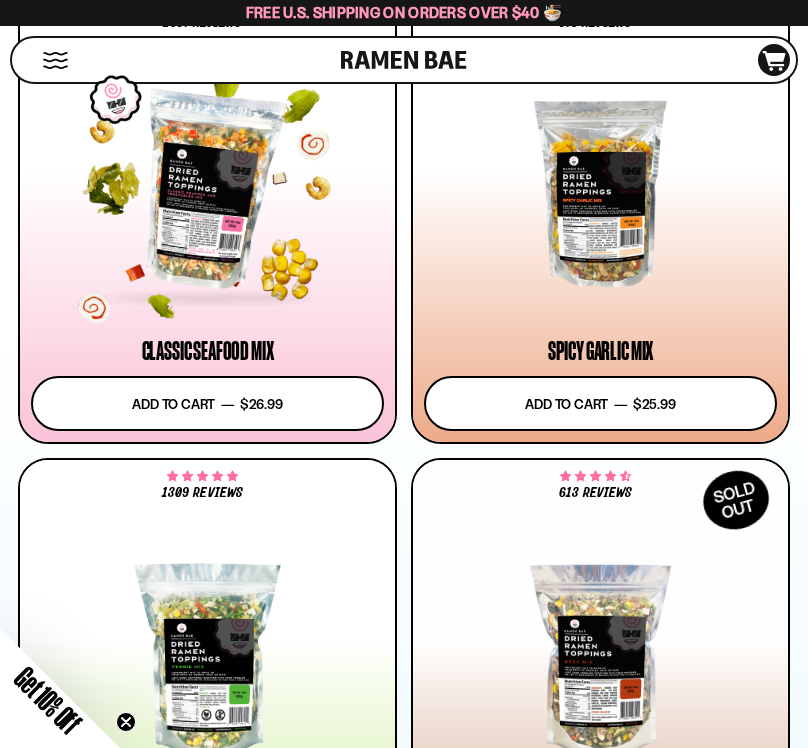click at bounding box center [207, 190] 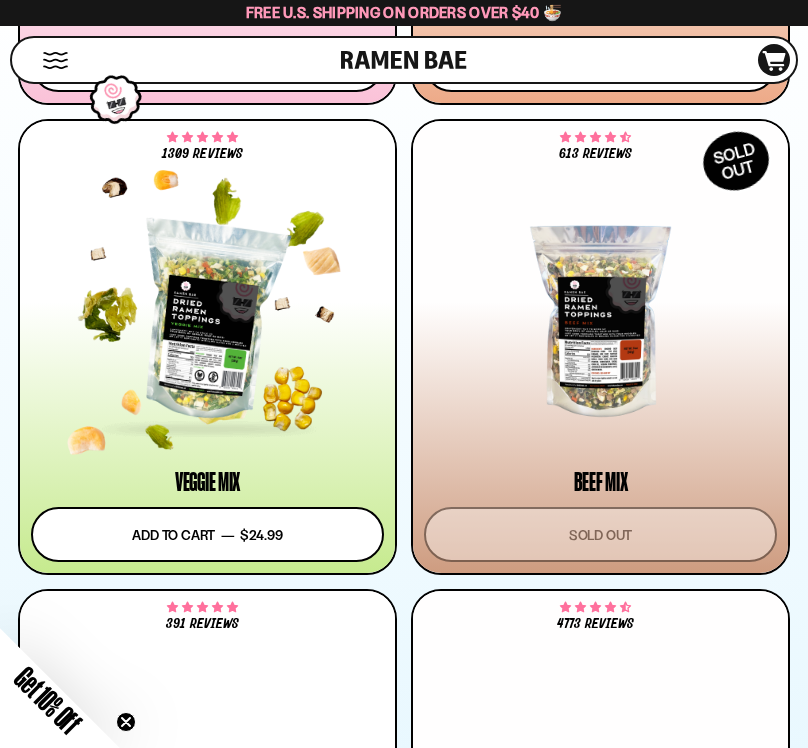 scroll, scrollTop: 1547, scrollLeft: 0, axis: vertical 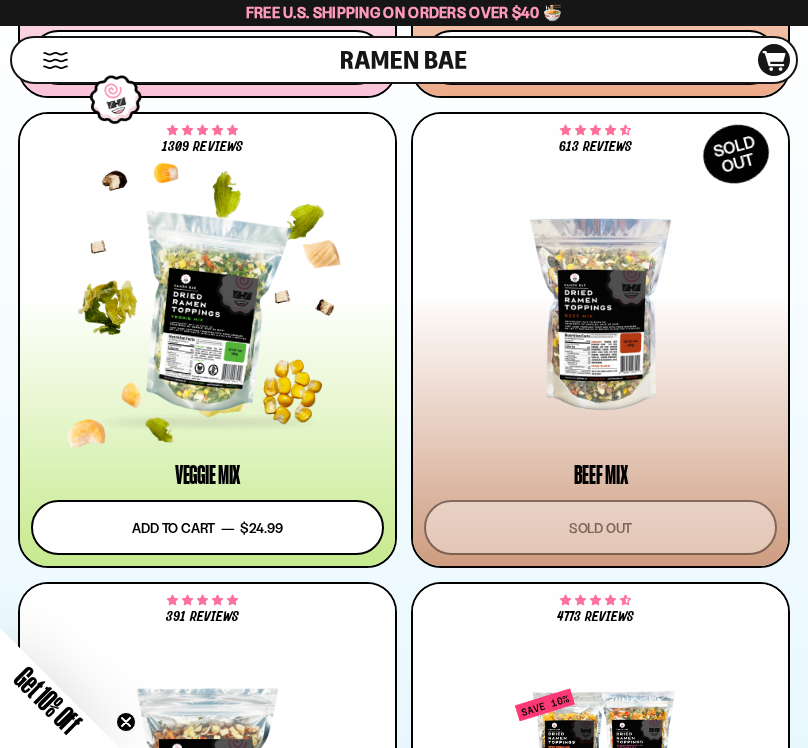 click at bounding box center (207, 314) 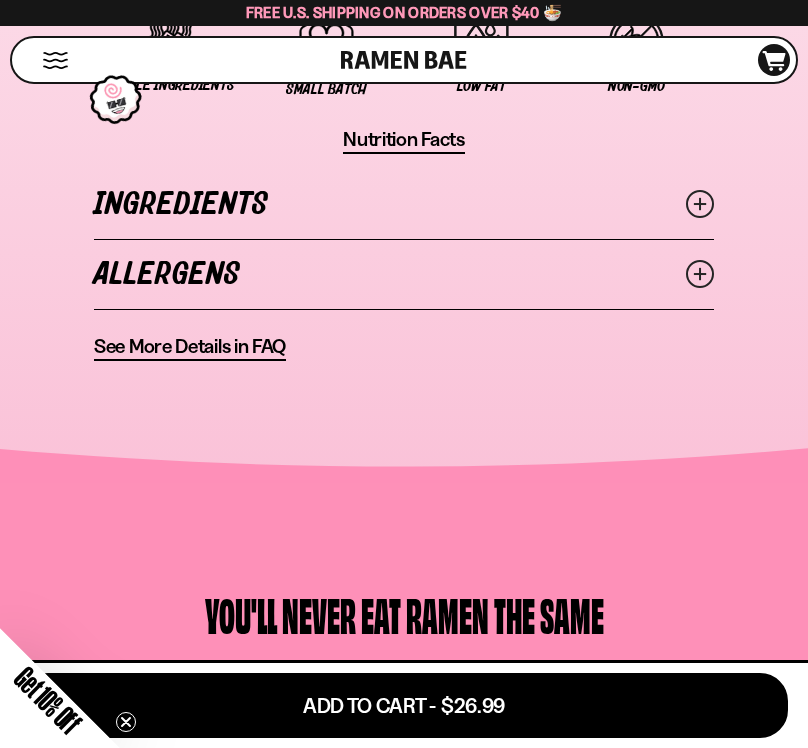 scroll, scrollTop: 1980, scrollLeft: 0, axis: vertical 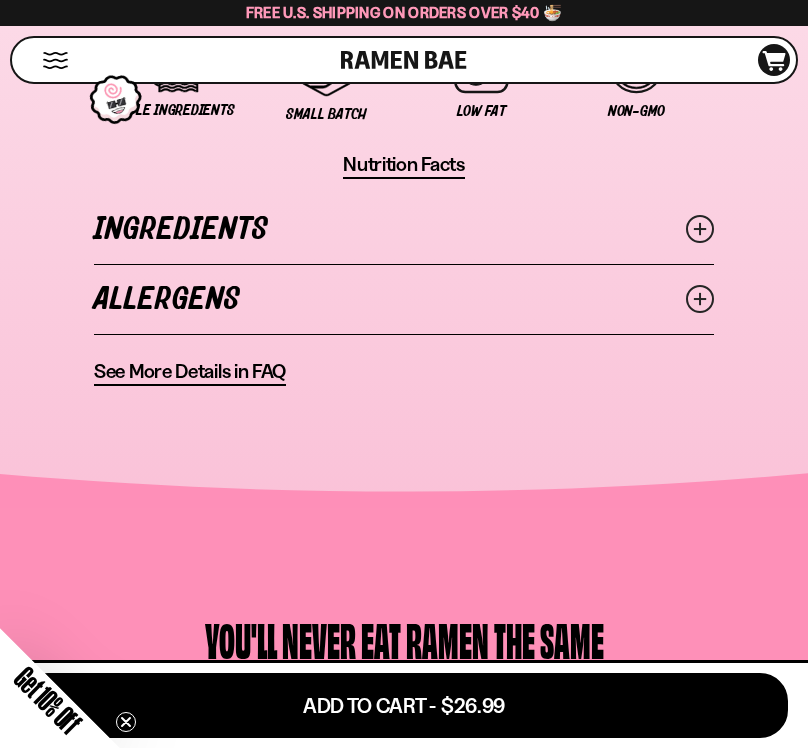 click on "Allergens" at bounding box center [404, 299] 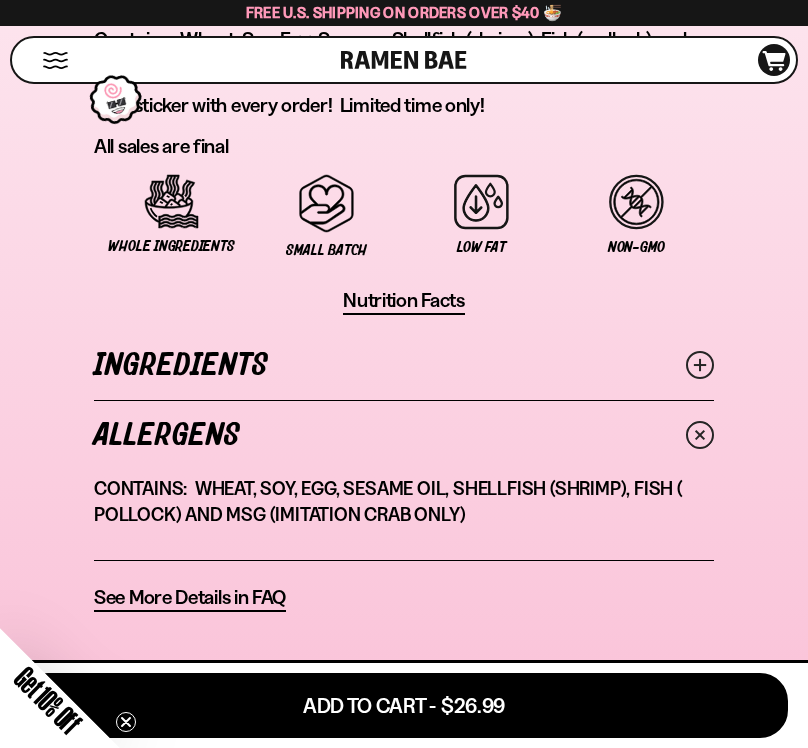scroll, scrollTop: 1022, scrollLeft: 0, axis: vertical 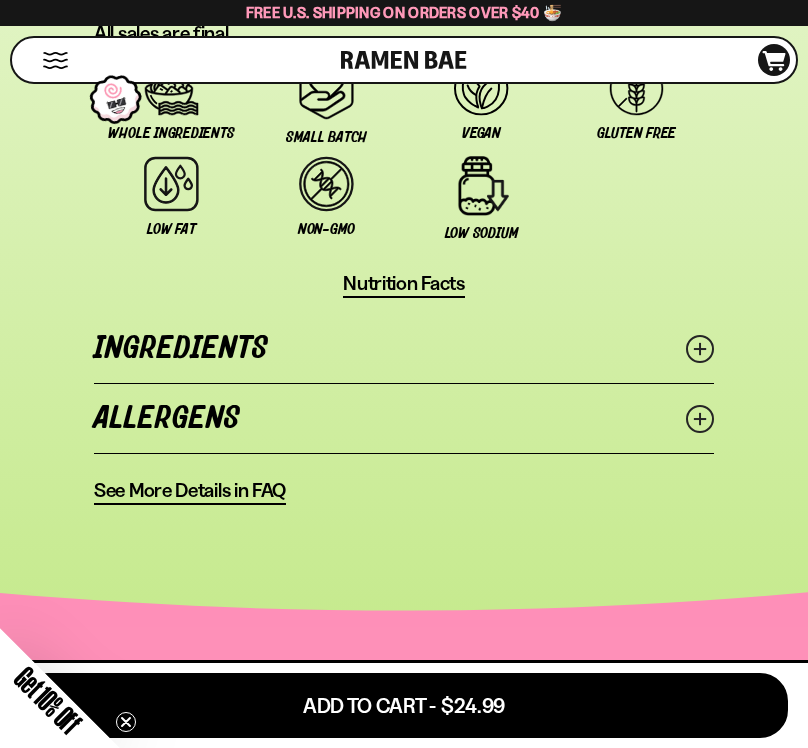 click on "Allergens" at bounding box center [404, 418] 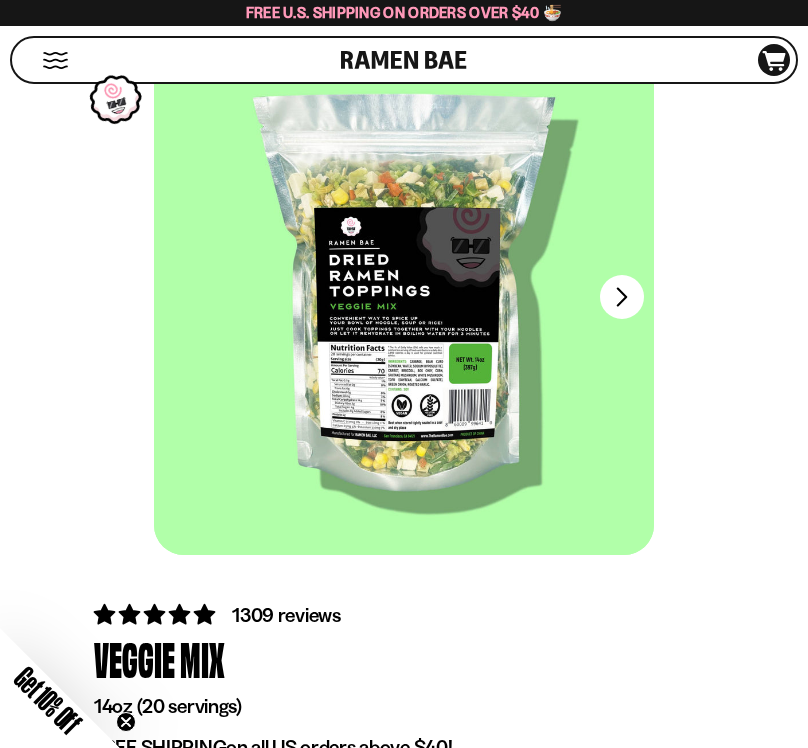 scroll, scrollTop: 0, scrollLeft: 0, axis: both 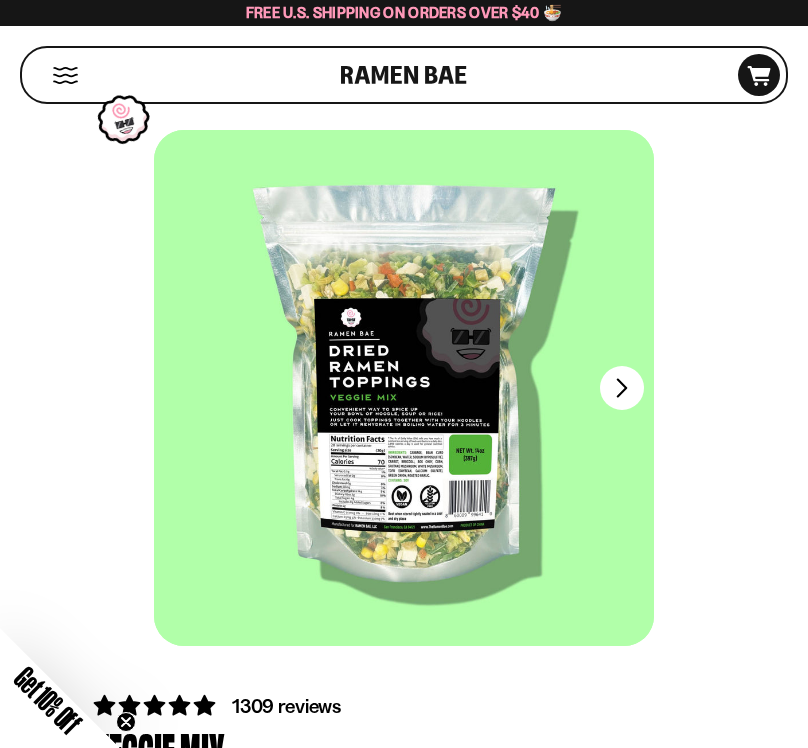 click at bounding box center (404, 388) 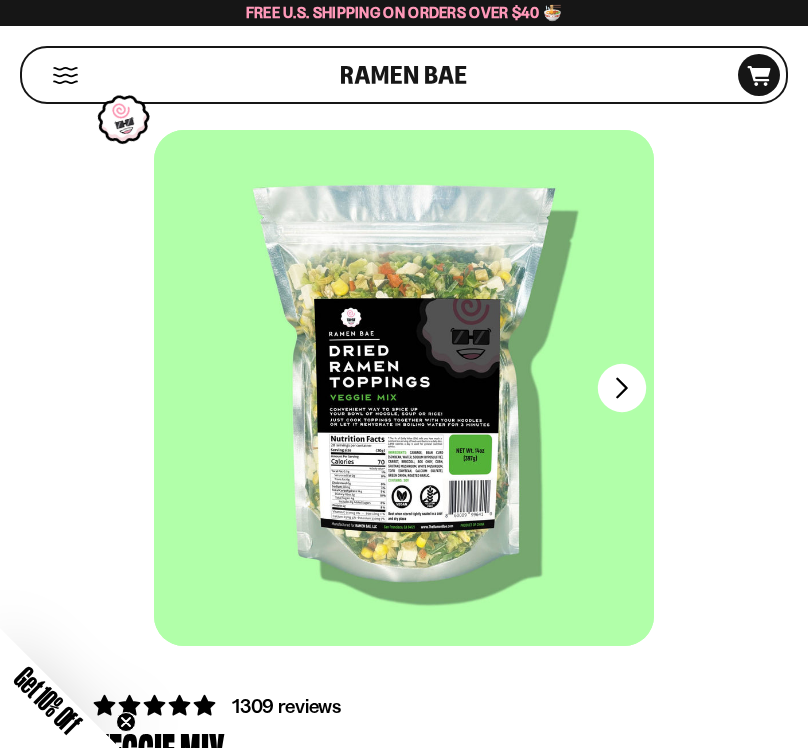 click on "FADCB6FD-DFAB-4417-9F21-029242090B77" at bounding box center (622, 388) 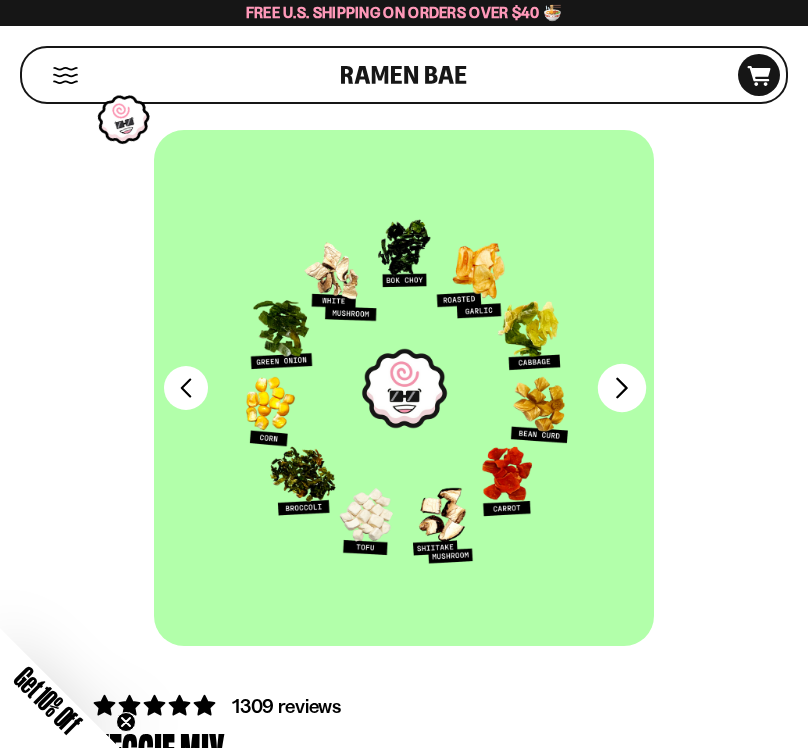 click on "FADCB6FD-DFAB-4417-9F21-029242090B77" at bounding box center (622, 388) 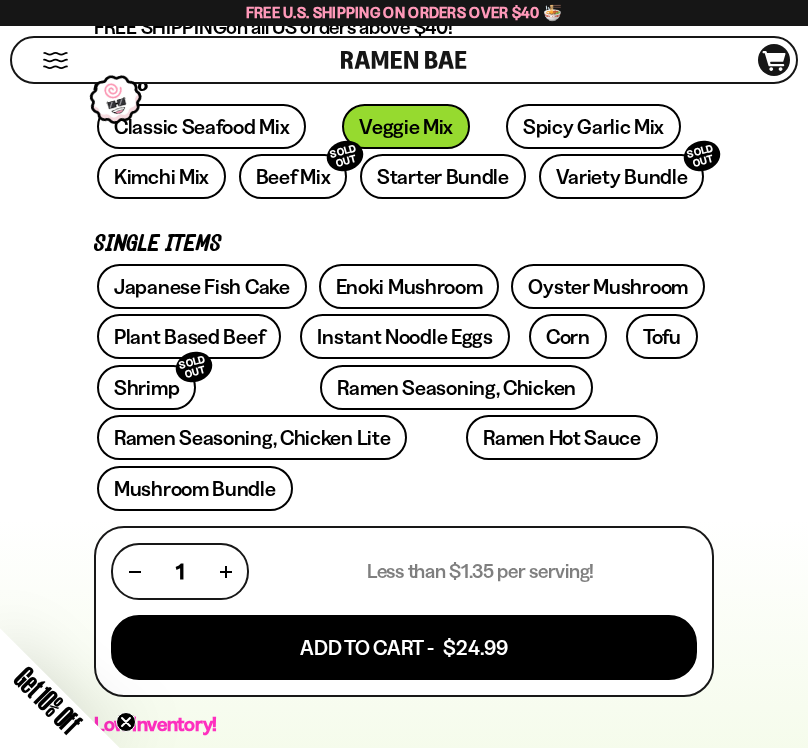 scroll, scrollTop: 840, scrollLeft: 0, axis: vertical 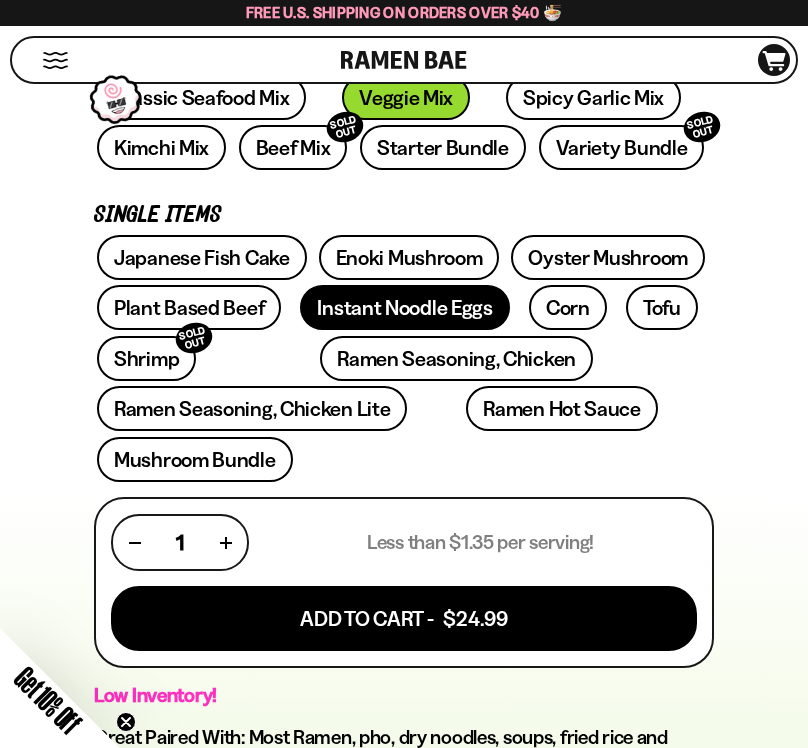 click on "Instant Noodle Eggs" at bounding box center (404, 307) 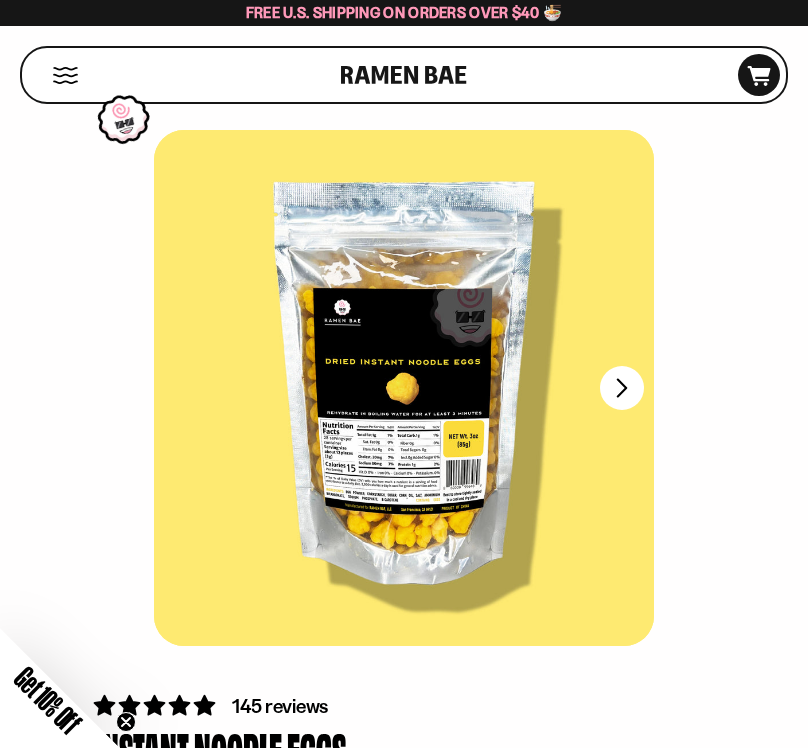 scroll, scrollTop: 5, scrollLeft: 0, axis: vertical 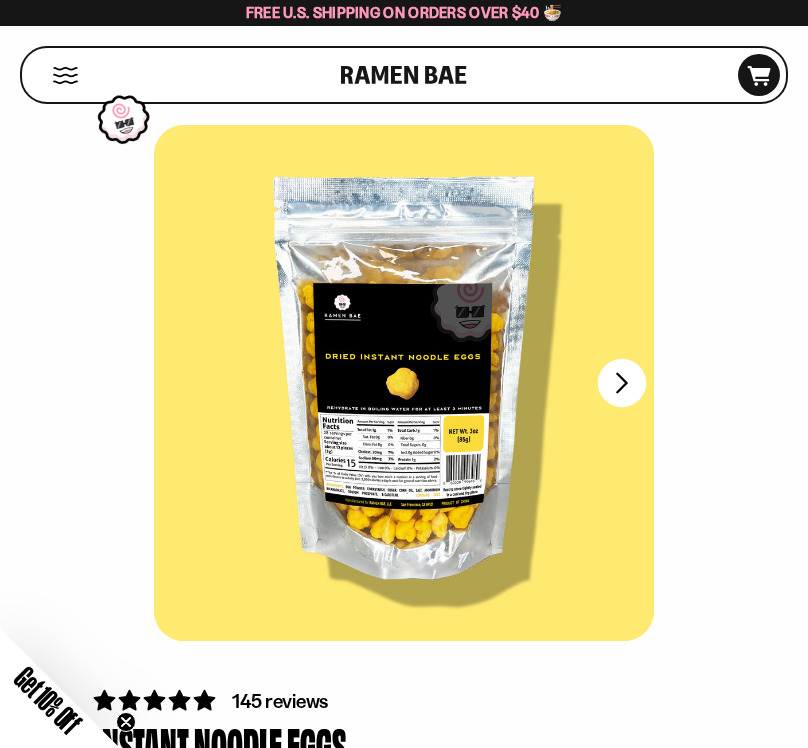 click on "FADCB6FD-DFAB-4417-9F21-029242090B77" at bounding box center (622, 383) 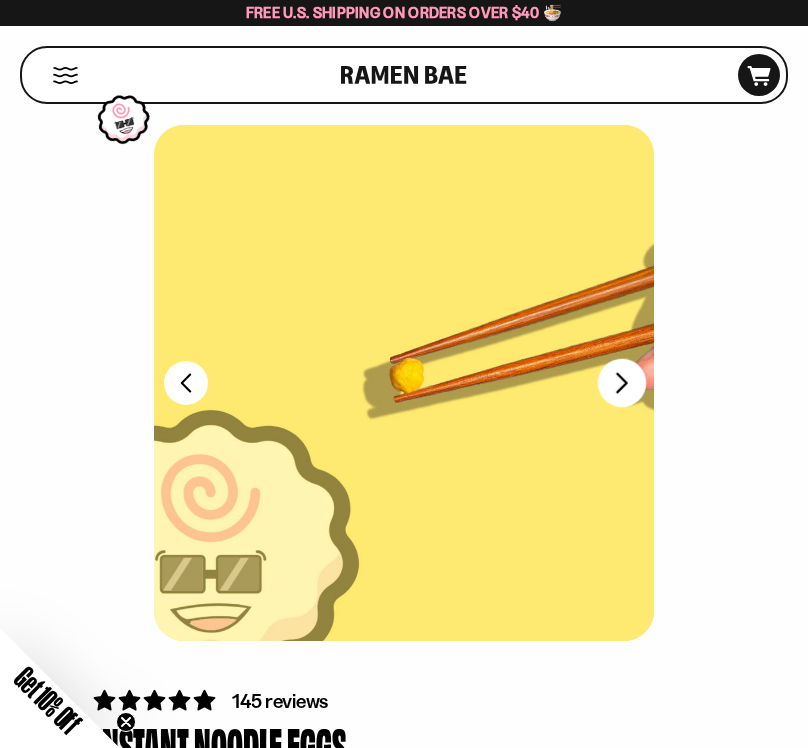 click on "FADCB6FD-DFAB-4417-9F21-029242090B77" at bounding box center (622, 383) 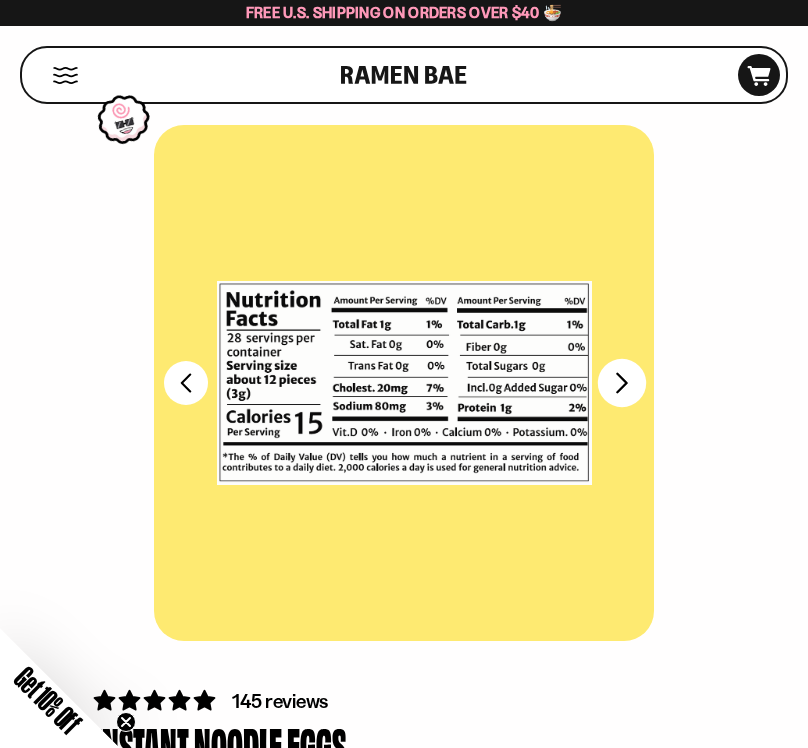 click at bounding box center (404, 383) 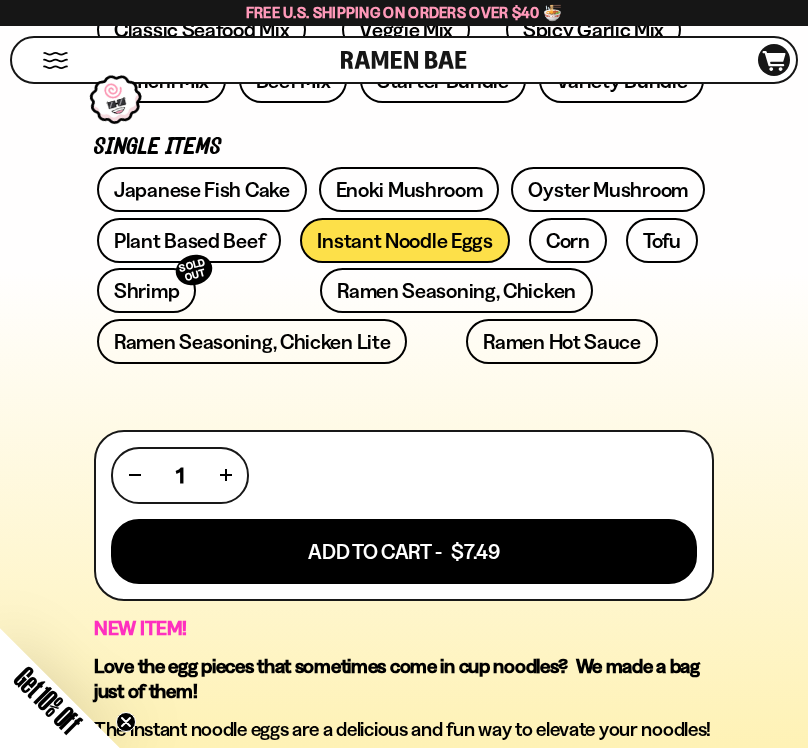 scroll, scrollTop: 915, scrollLeft: 0, axis: vertical 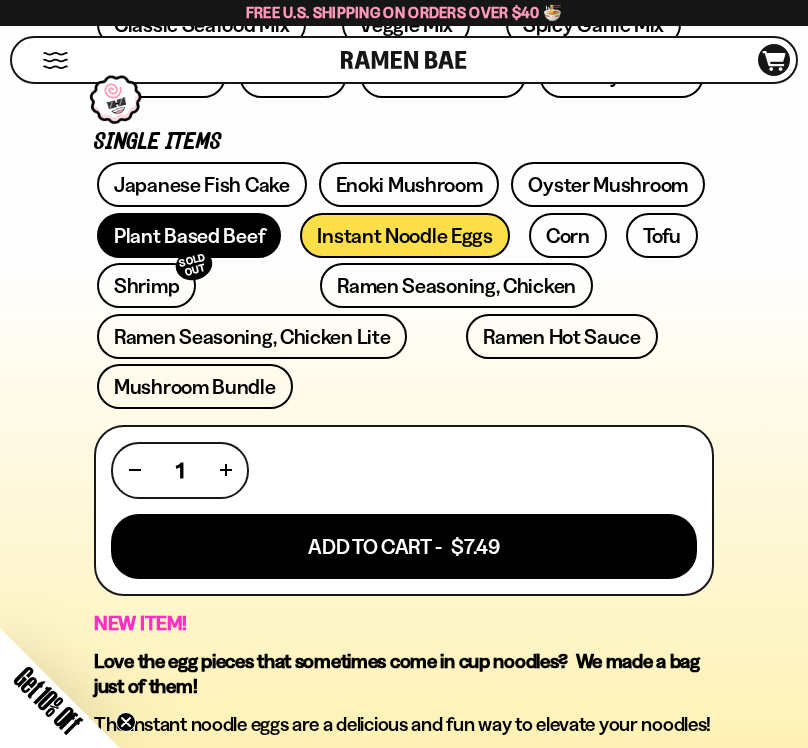 click on "Plant Based Beef" at bounding box center [189, 235] 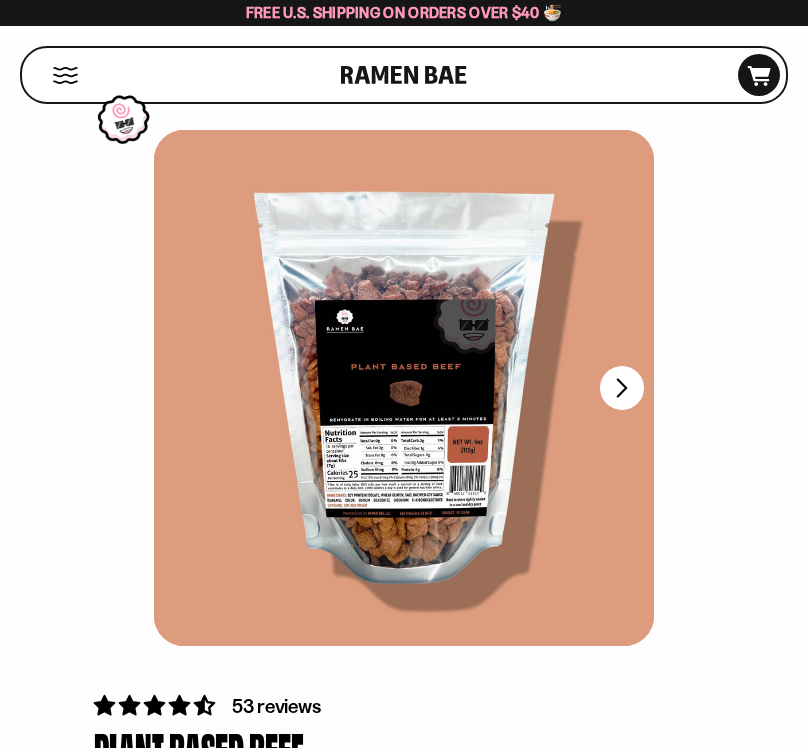 scroll, scrollTop: 0, scrollLeft: 0, axis: both 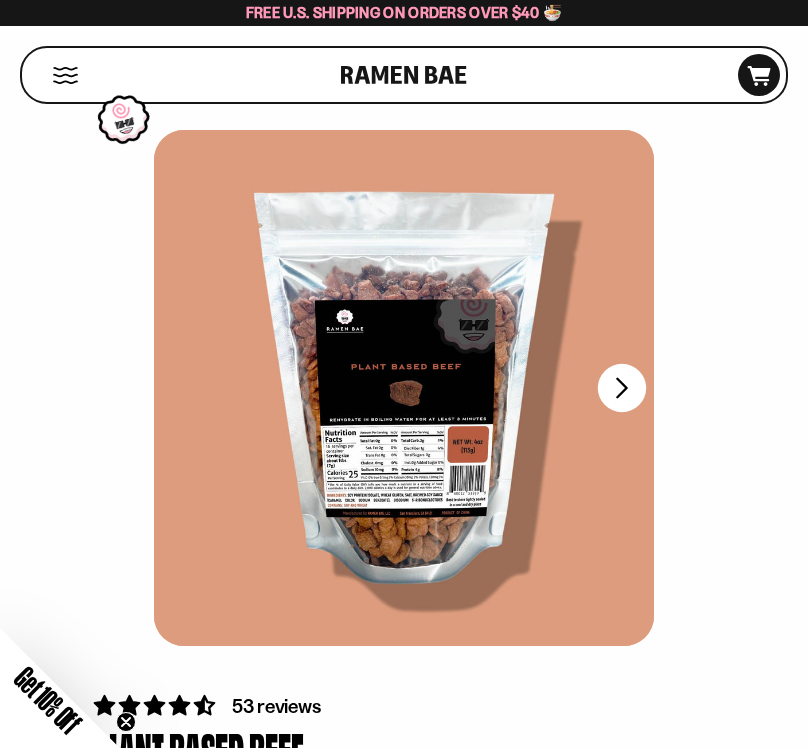 click on "FADCB6FD-DFAB-4417-9F21-029242090B77" at bounding box center [622, 388] 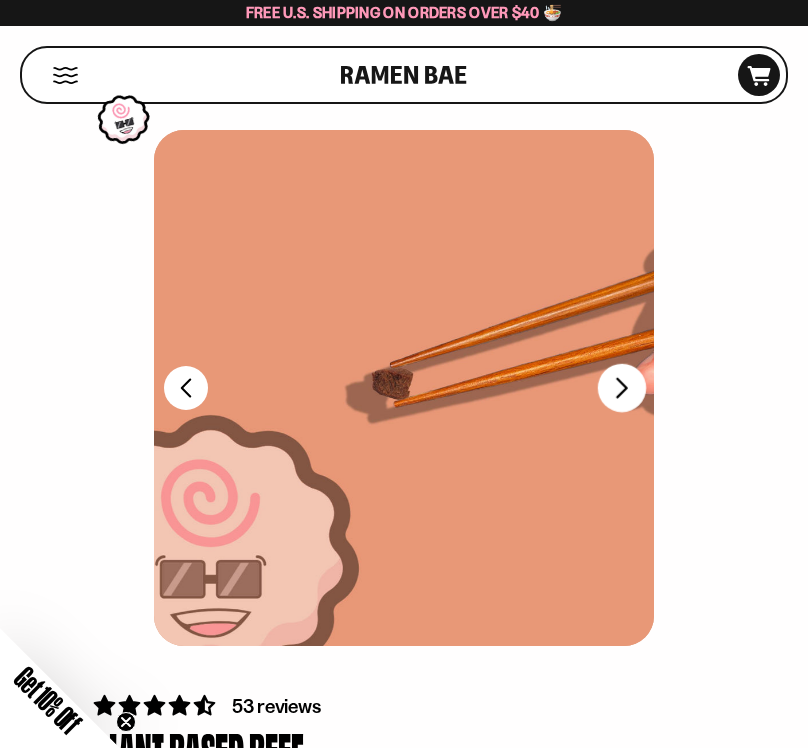 click on "FADCB6FD-DFAB-4417-9F21-029242090B77" at bounding box center (622, 388) 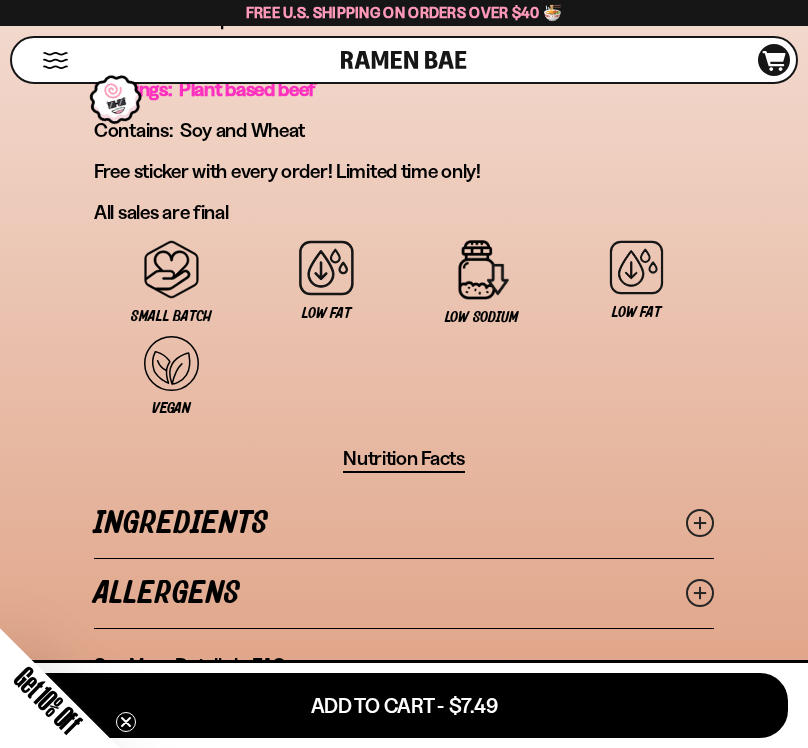 scroll, scrollTop: 1681, scrollLeft: 0, axis: vertical 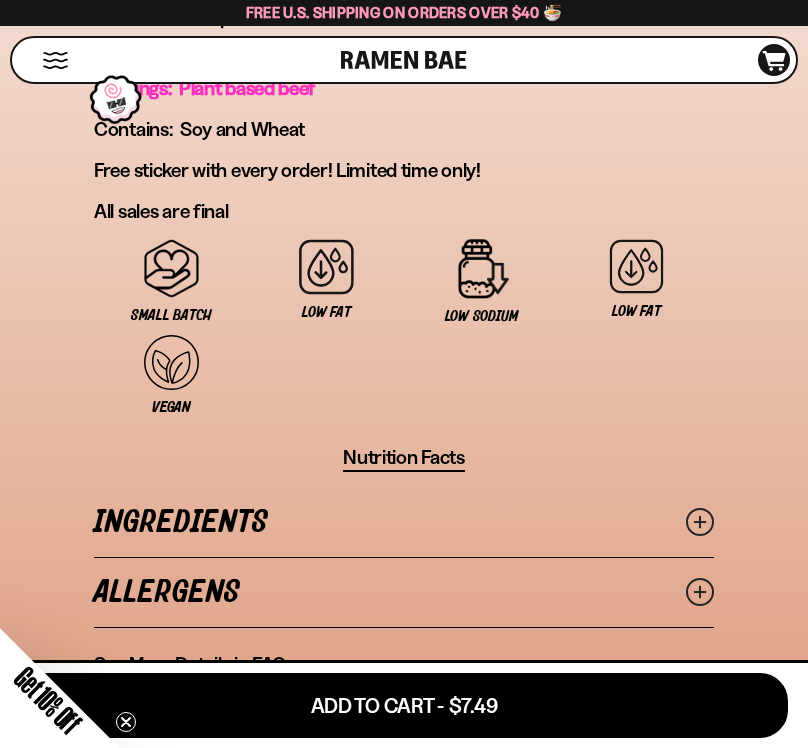 click on "Allergens" at bounding box center (404, 592) 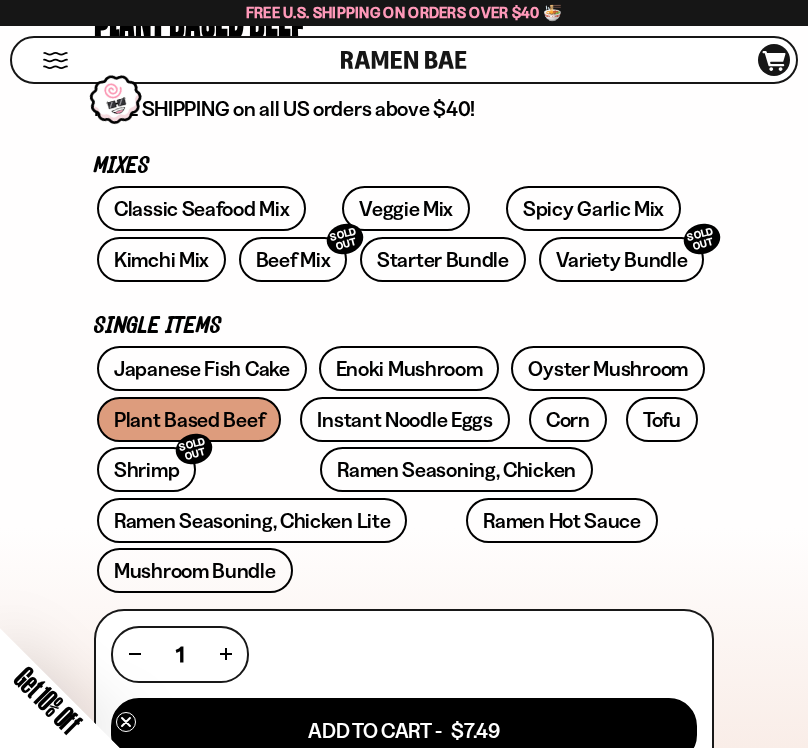 scroll, scrollTop: 726, scrollLeft: 0, axis: vertical 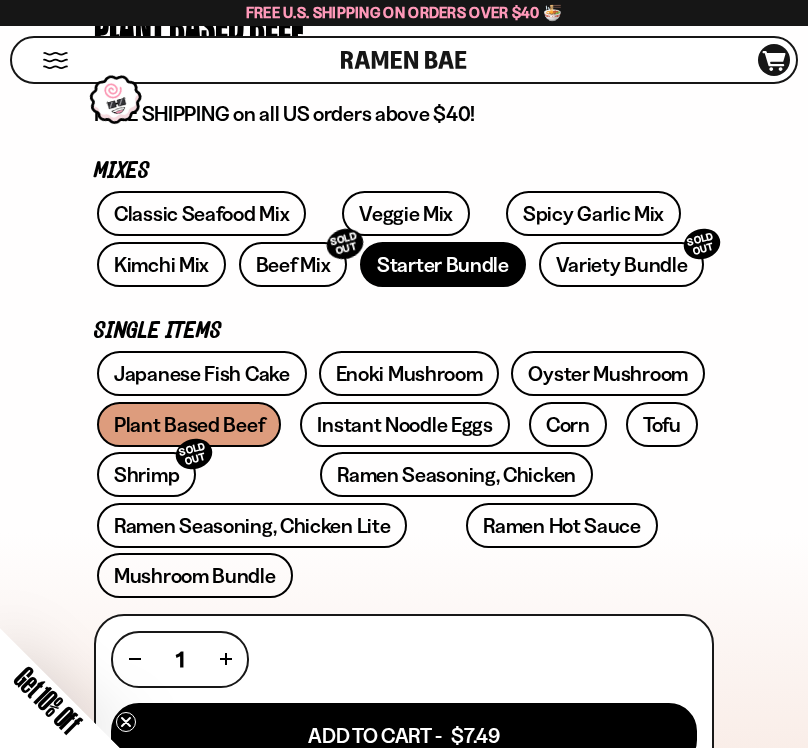 click on "Starter Bundle" at bounding box center [443, 264] 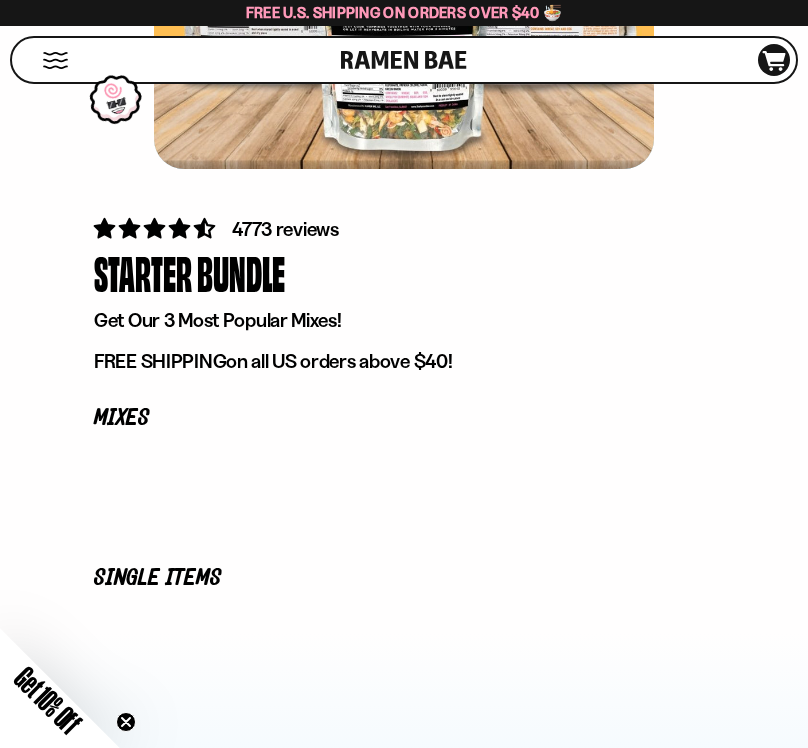 scroll, scrollTop: 519, scrollLeft: 0, axis: vertical 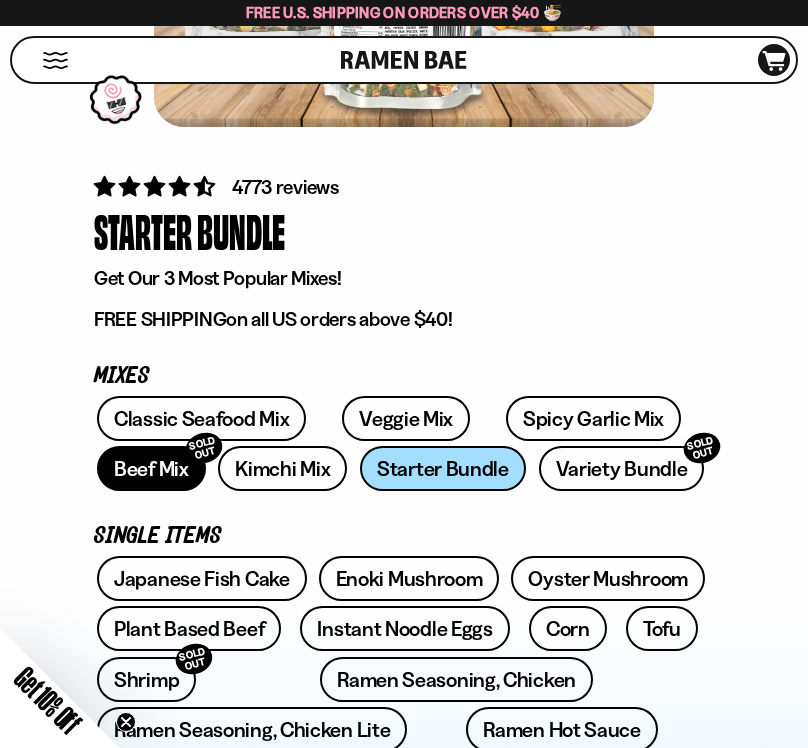 click on "Beef Mix
SOLD OUT" at bounding box center (151, 468) 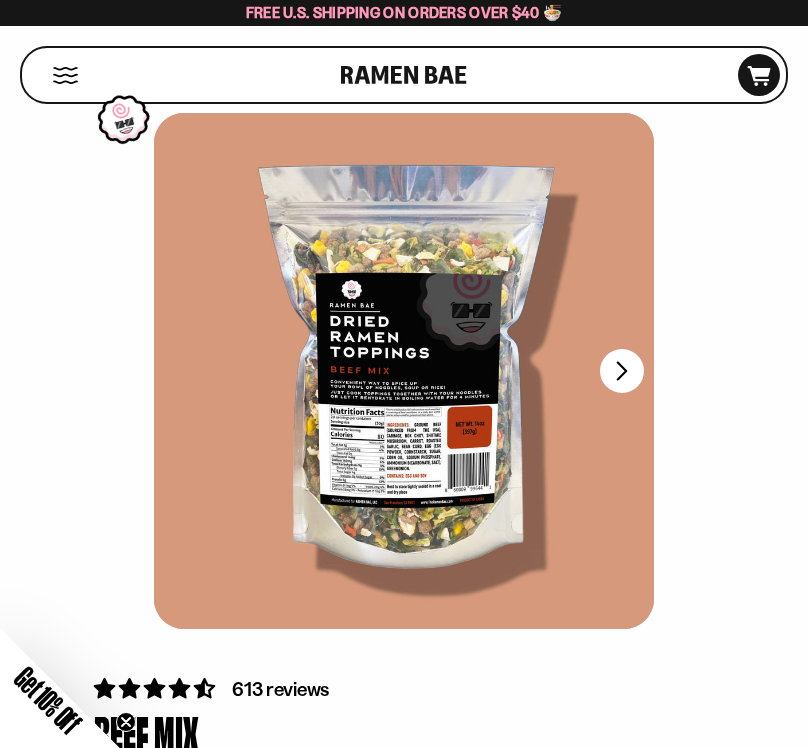 scroll, scrollTop: 0, scrollLeft: 0, axis: both 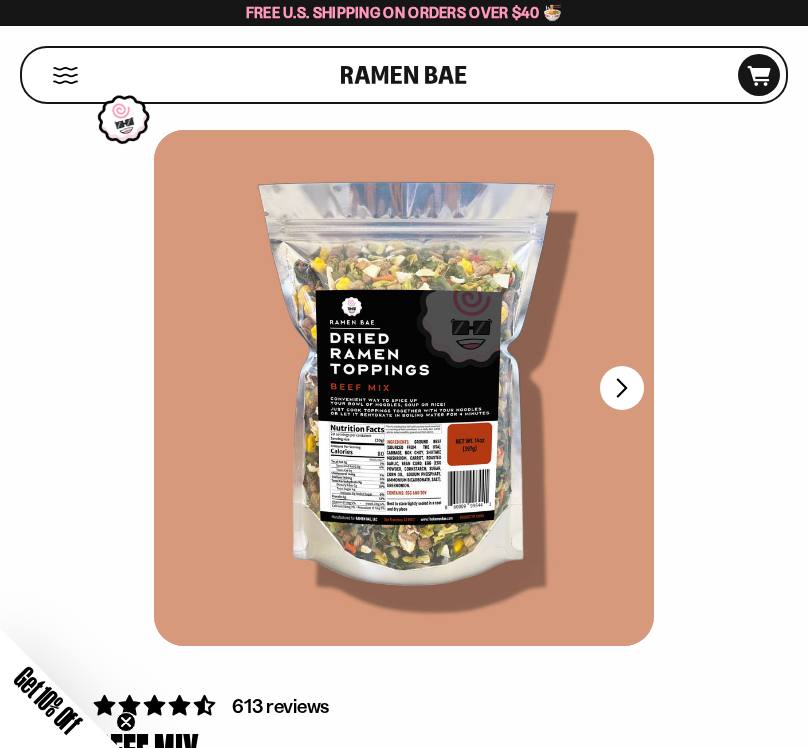 click on "Shop" at bounding box center [184, 75] 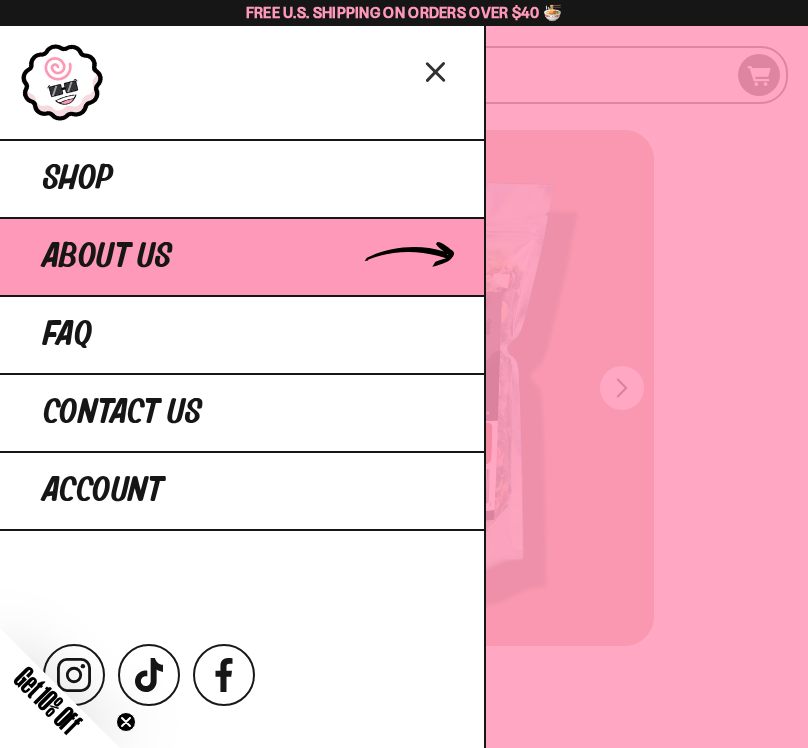 click on "About Us" at bounding box center (107, 257) 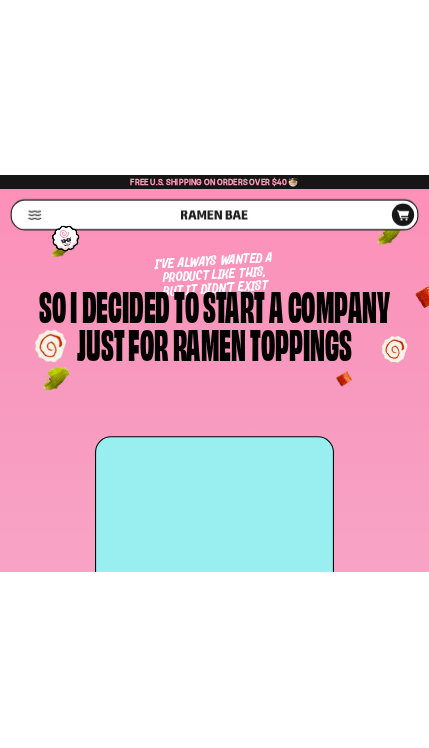 scroll, scrollTop: 0, scrollLeft: 0, axis: both 